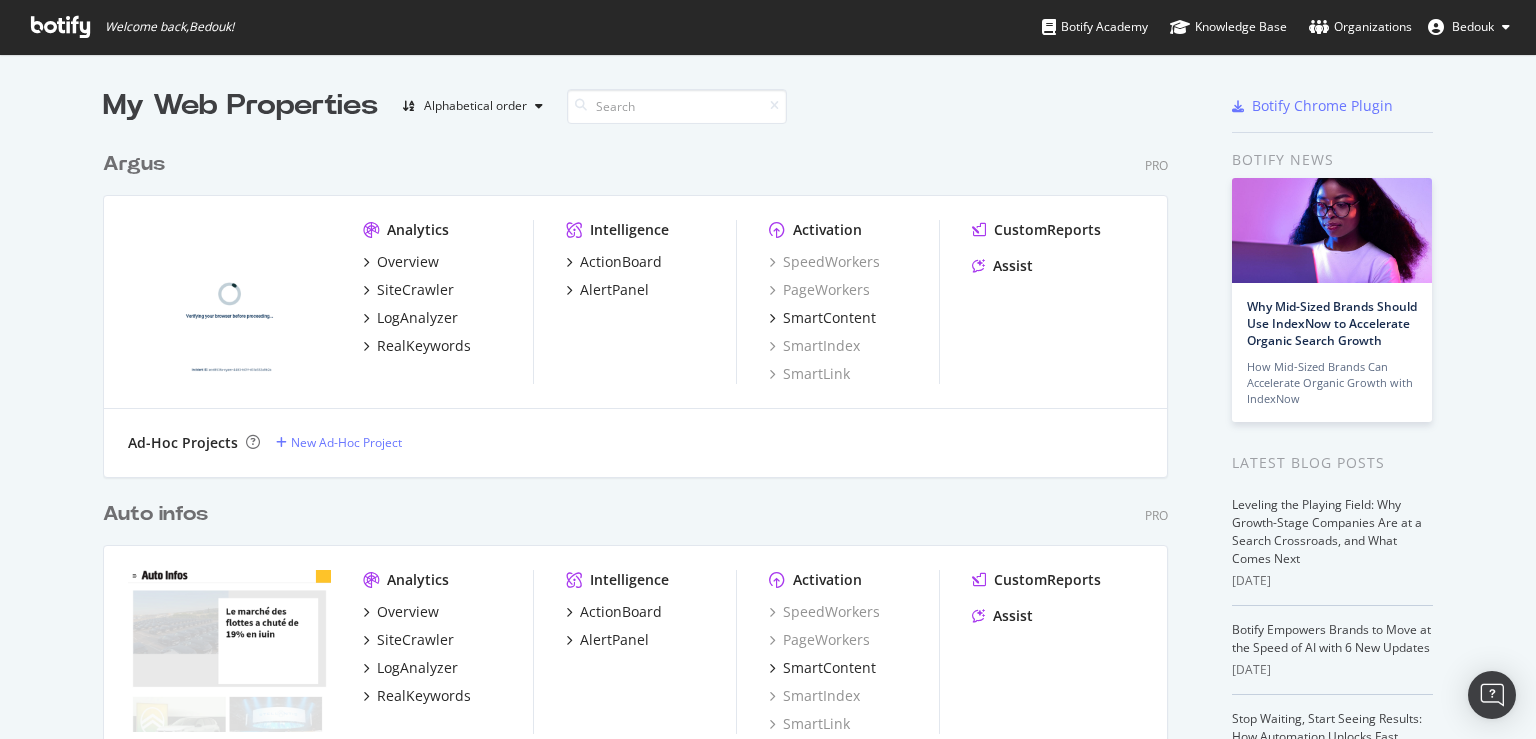 scroll, scrollTop: 0, scrollLeft: 0, axis: both 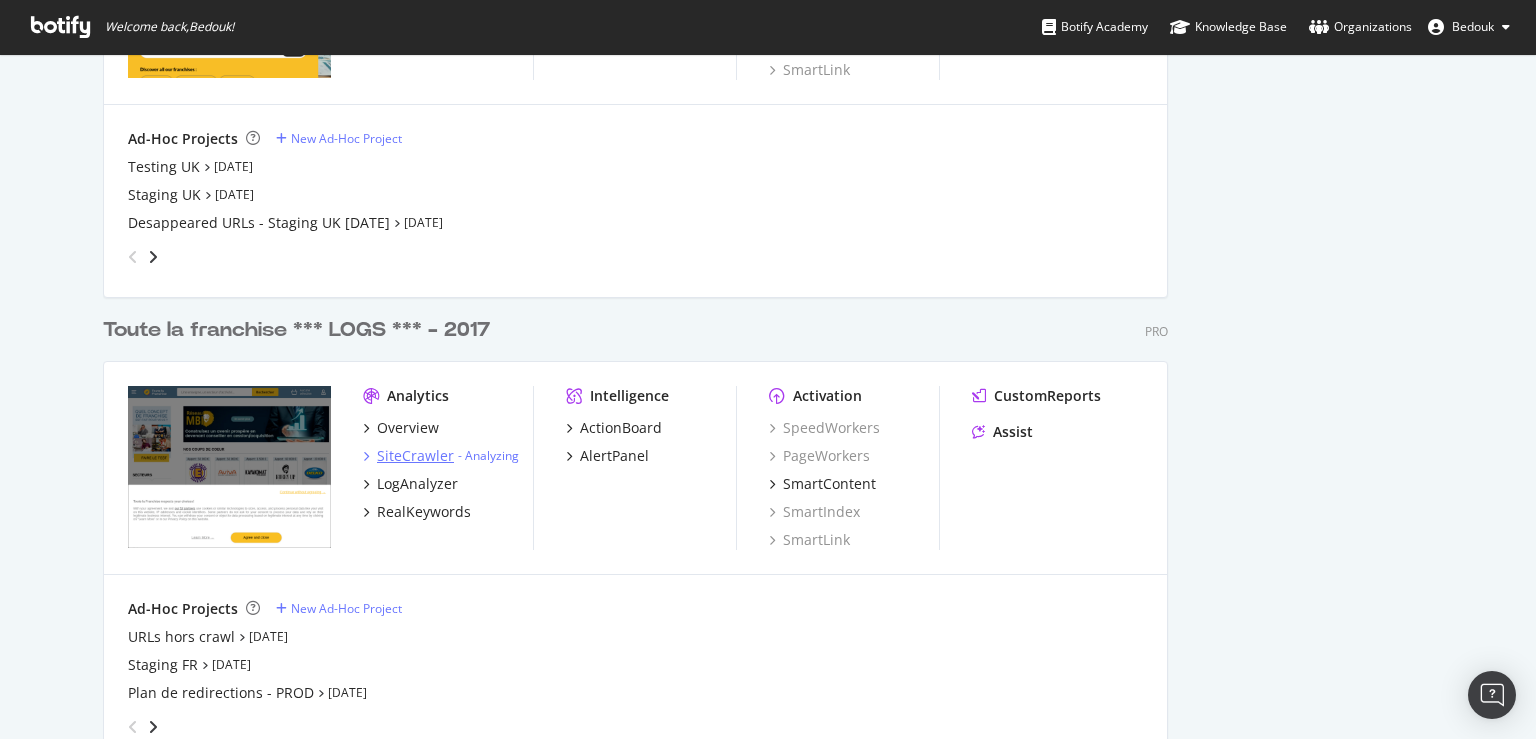 click on "SiteCrawler" at bounding box center (415, 456) 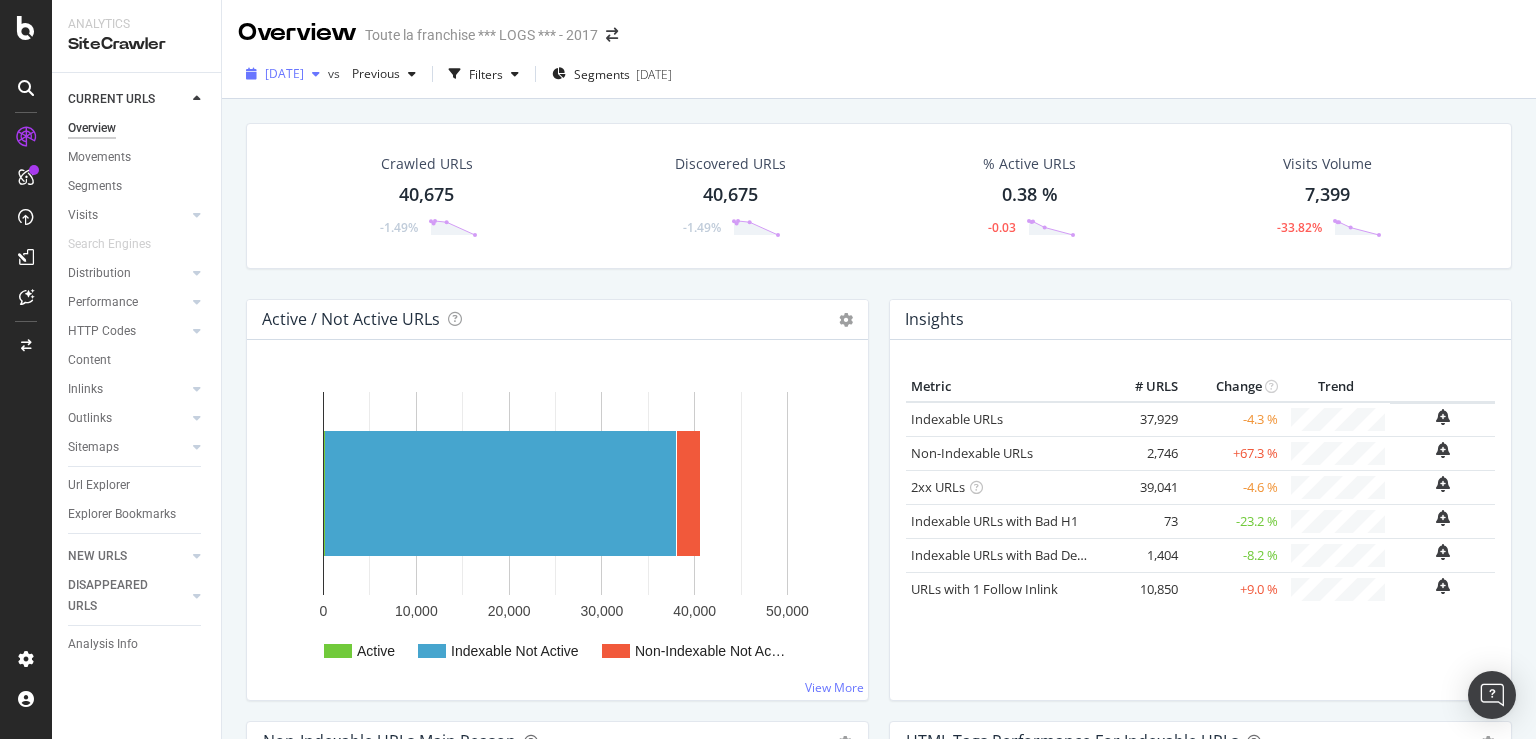 click on "[DATE]" at bounding box center (283, 74) 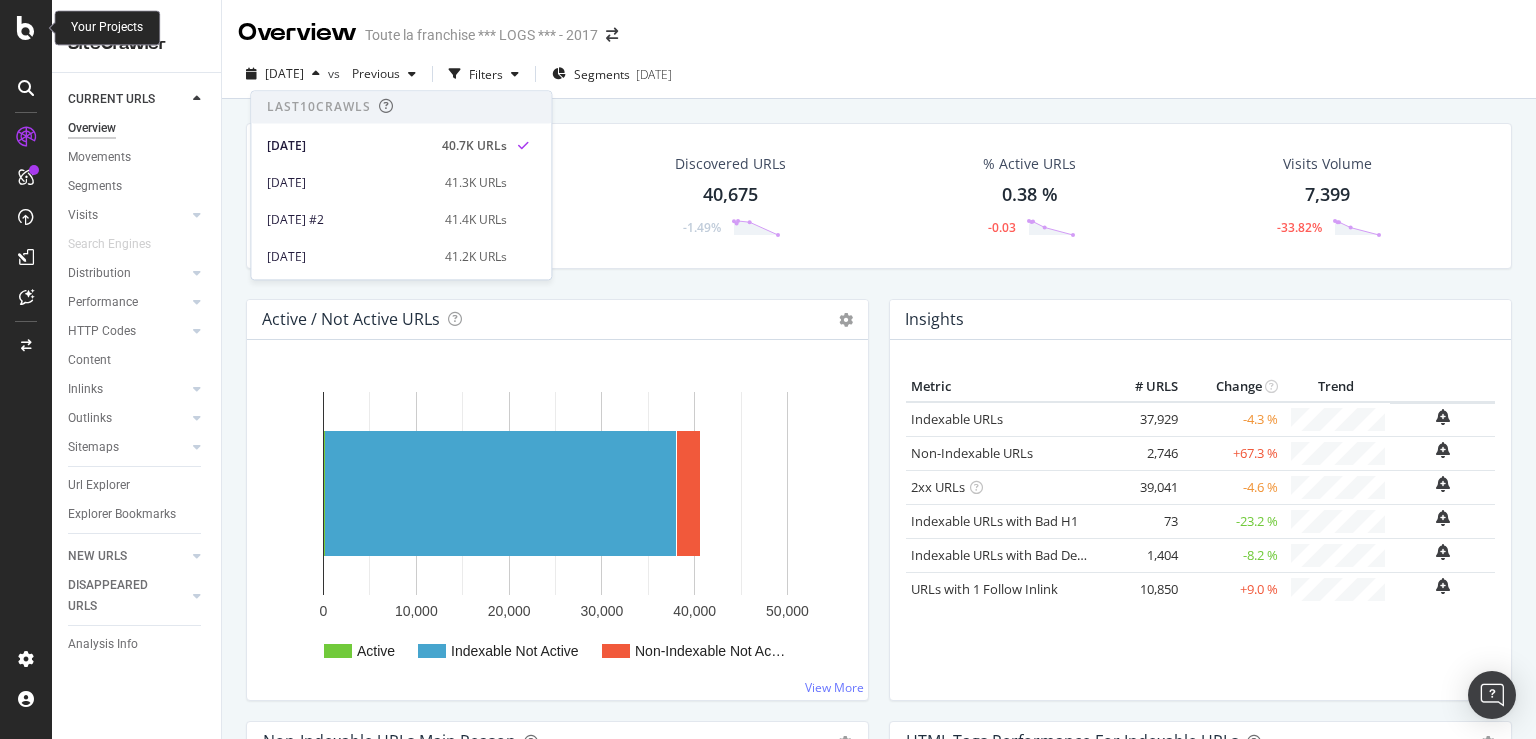 click at bounding box center [26, 28] 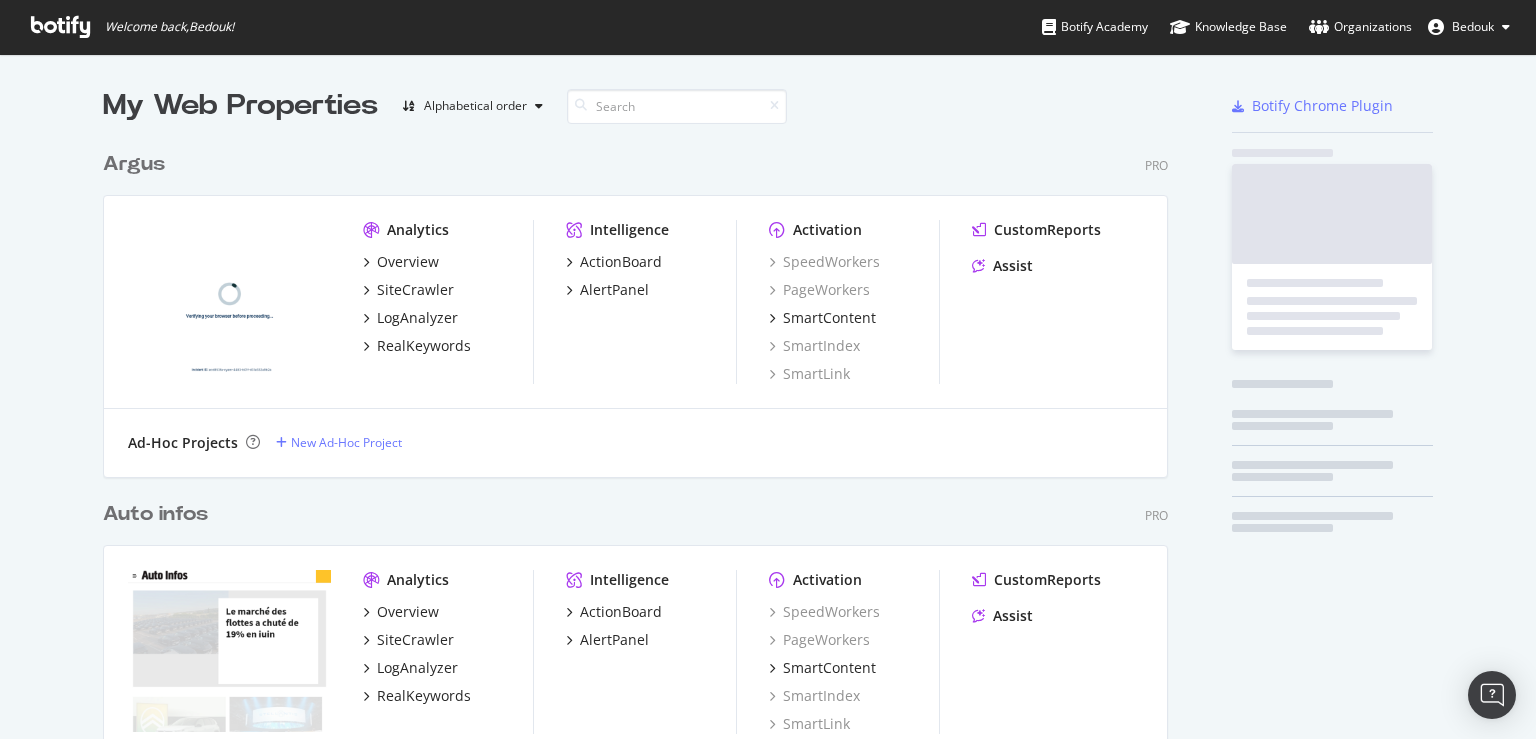 scroll, scrollTop: 18, scrollLeft: 18, axis: both 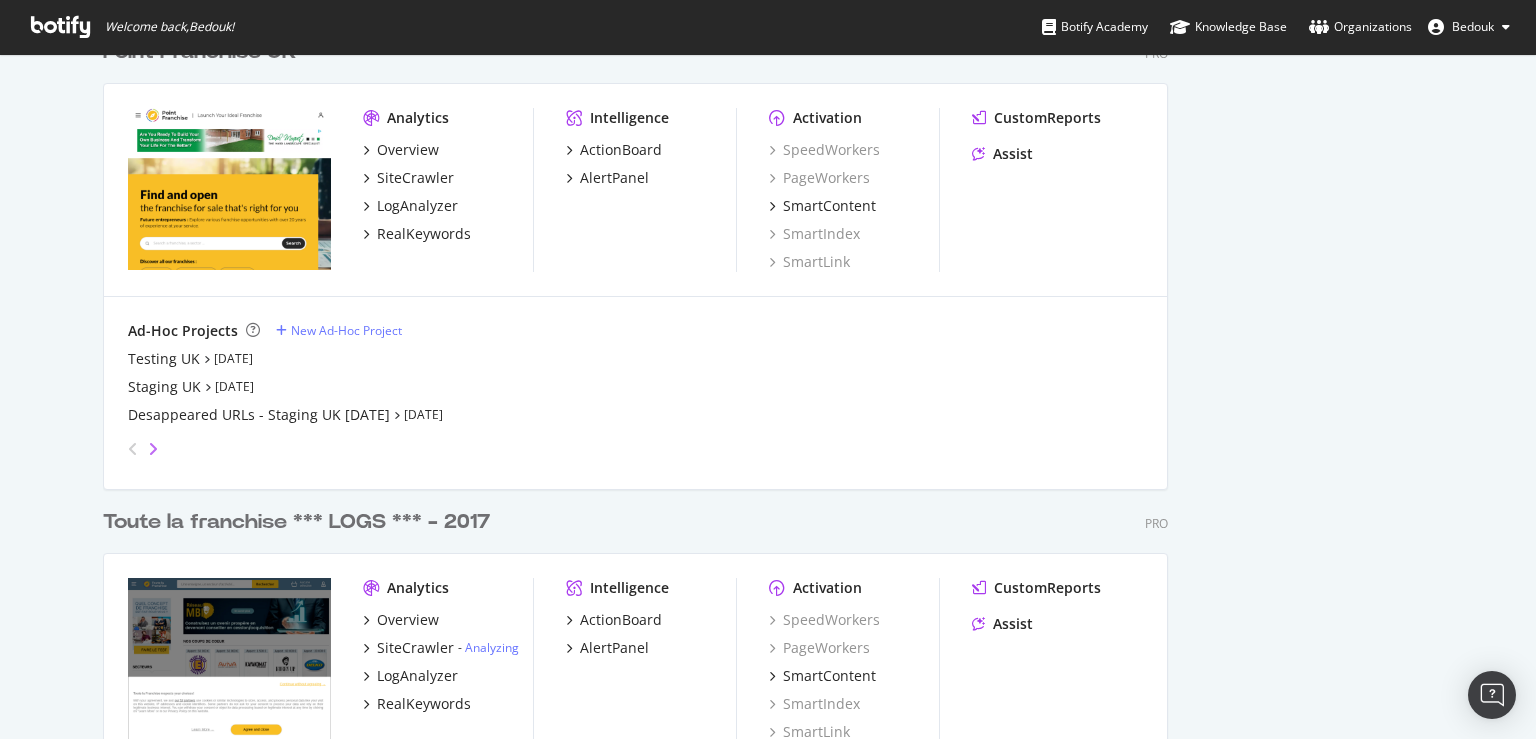 click at bounding box center [153, 449] 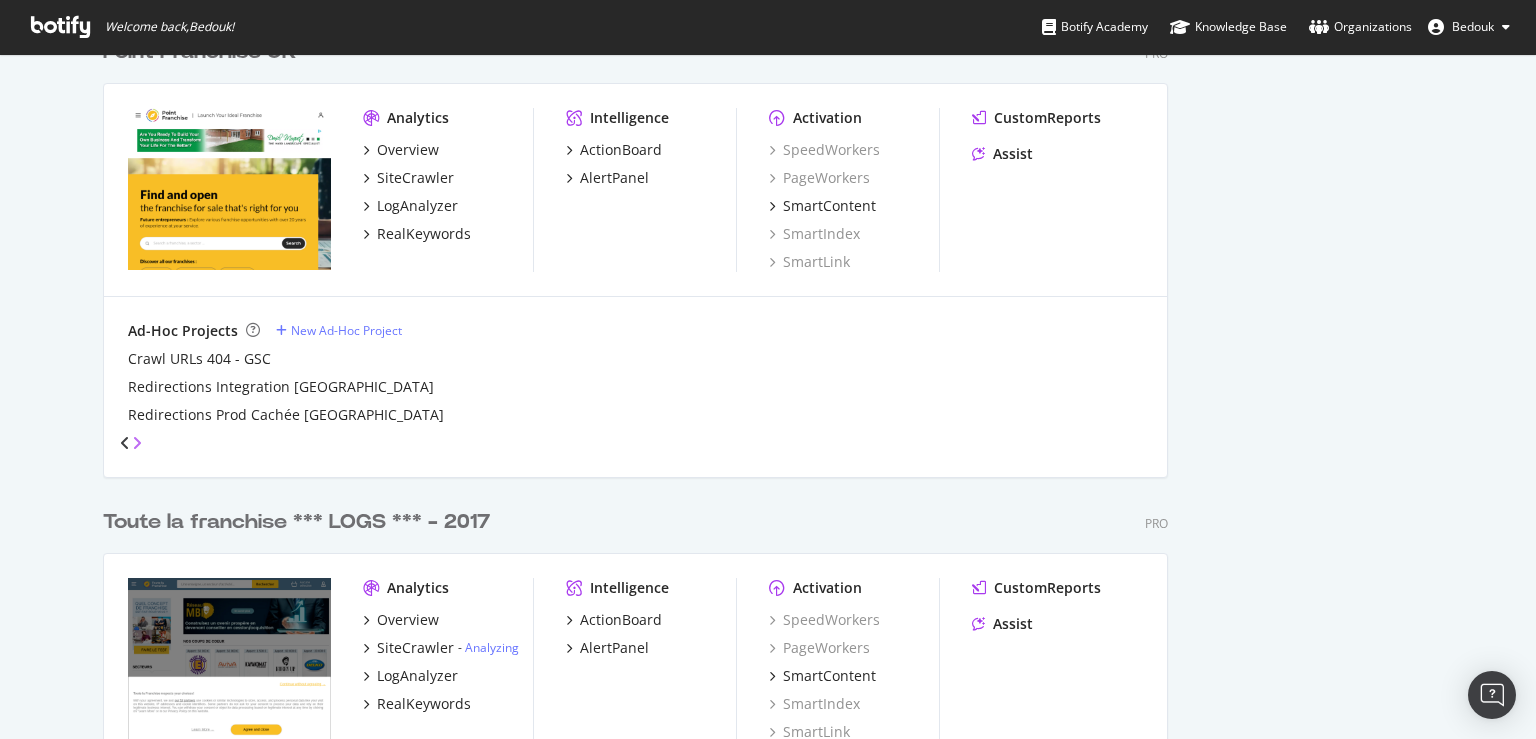 click at bounding box center [137, 443] 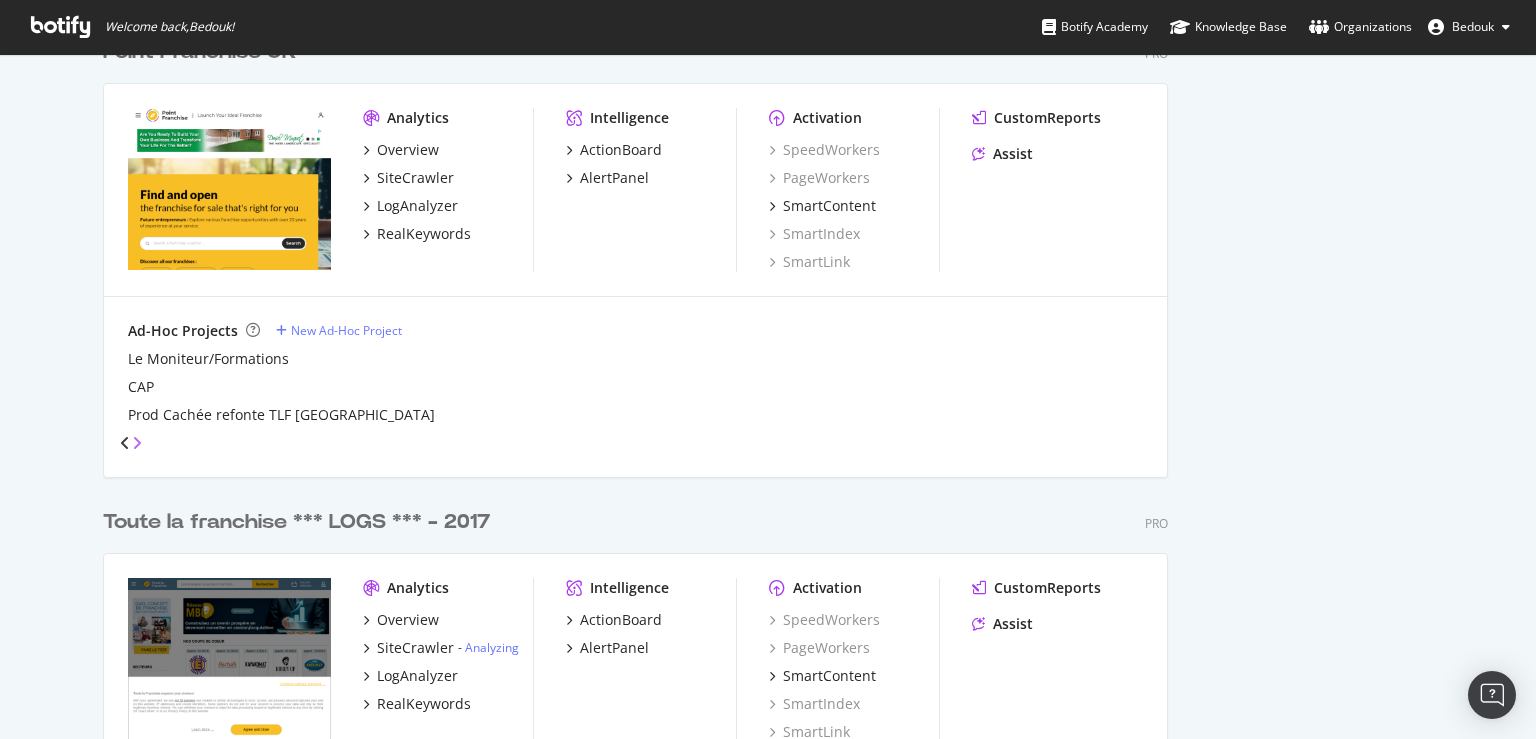 click at bounding box center [137, 443] 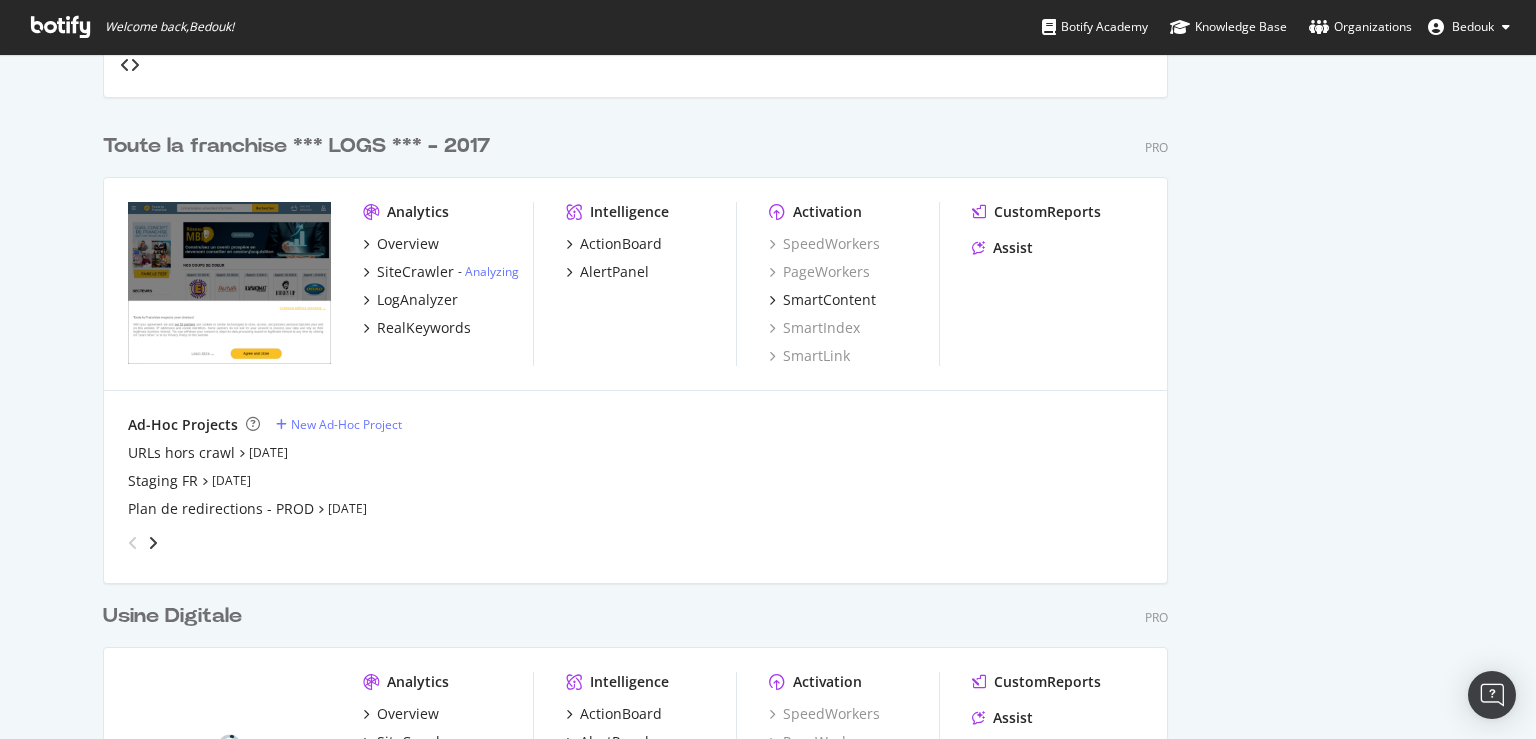 scroll, scrollTop: 4320, scrollLeft: 0, axis: vertical 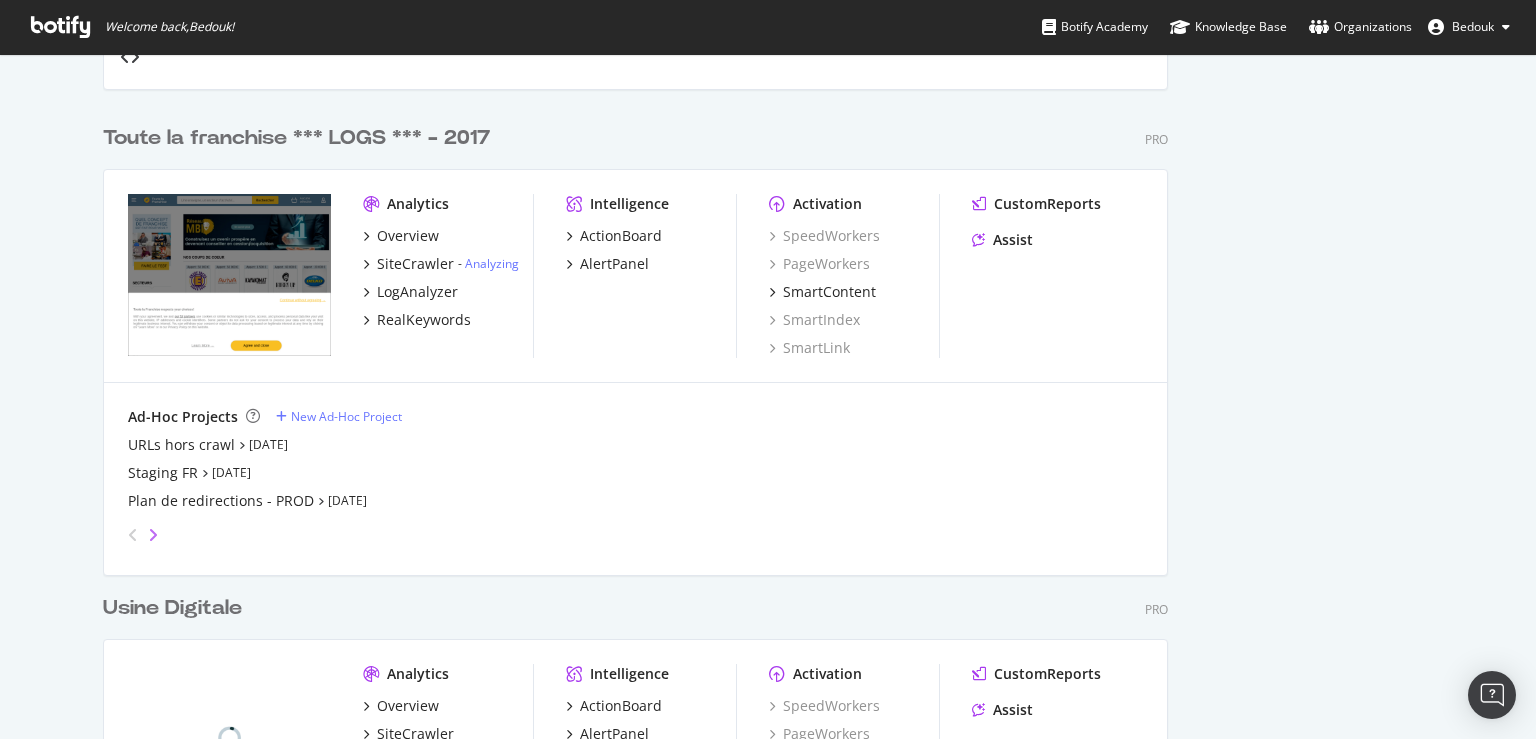 click at bounding box center [153, 535] 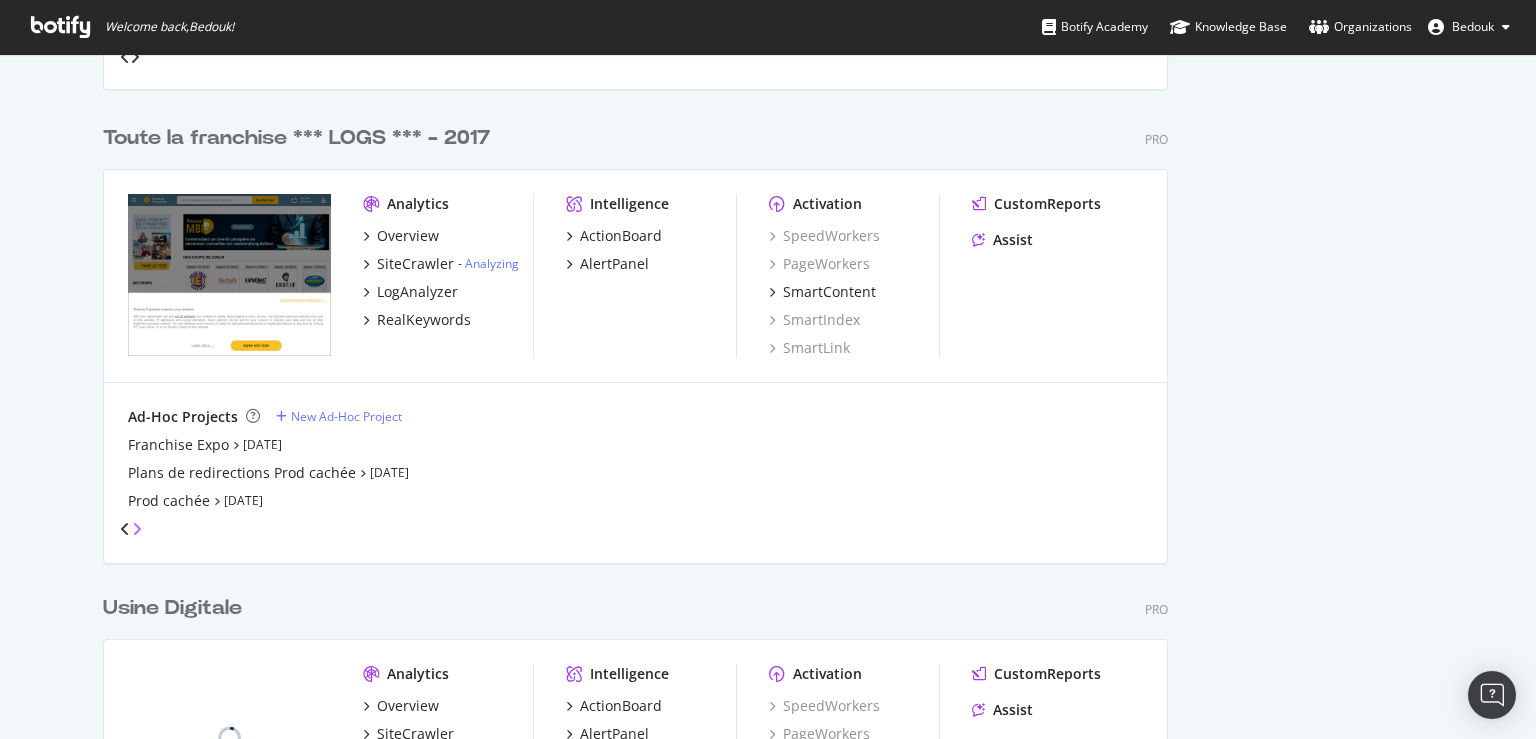 click at bounding box center (137, 529) 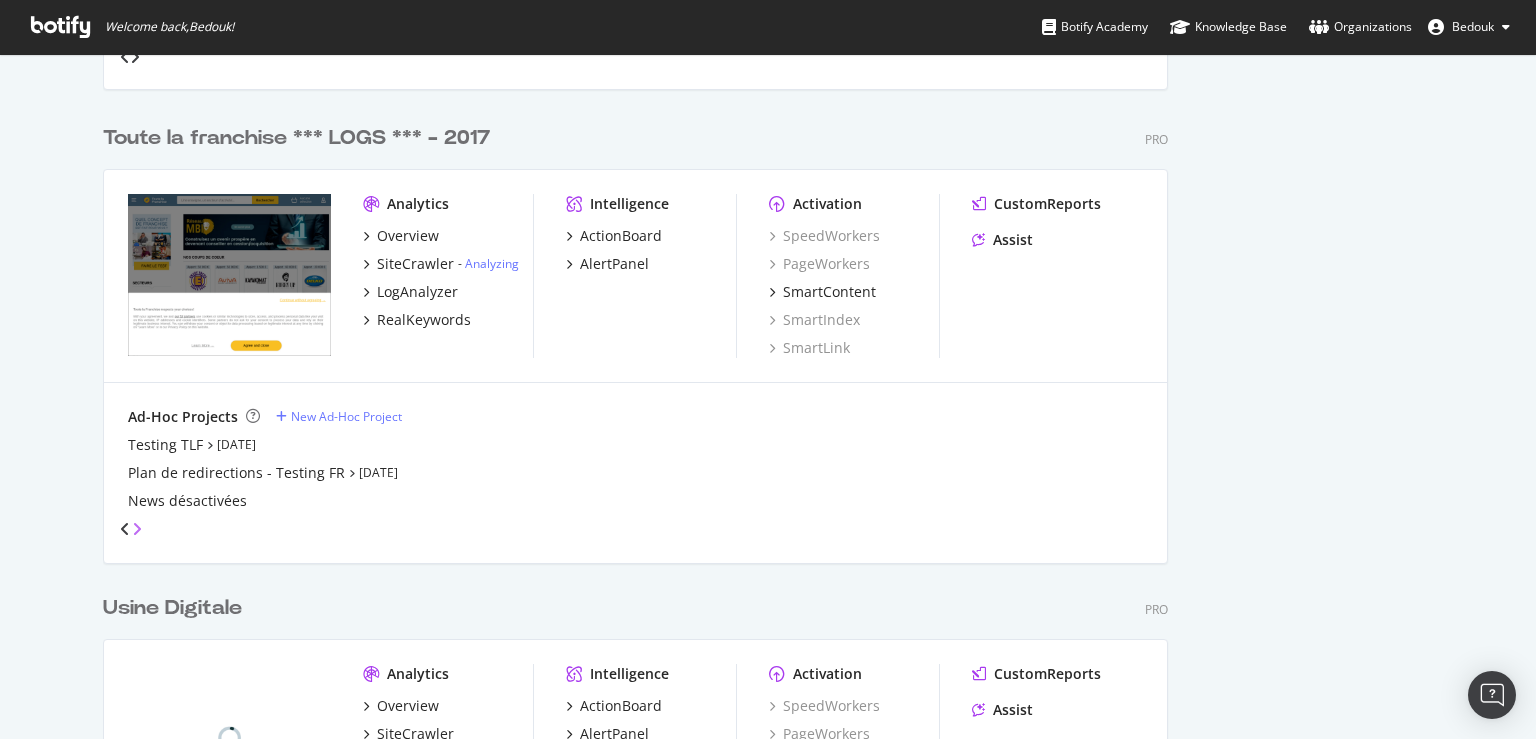 click at bounding box center [137, 529] 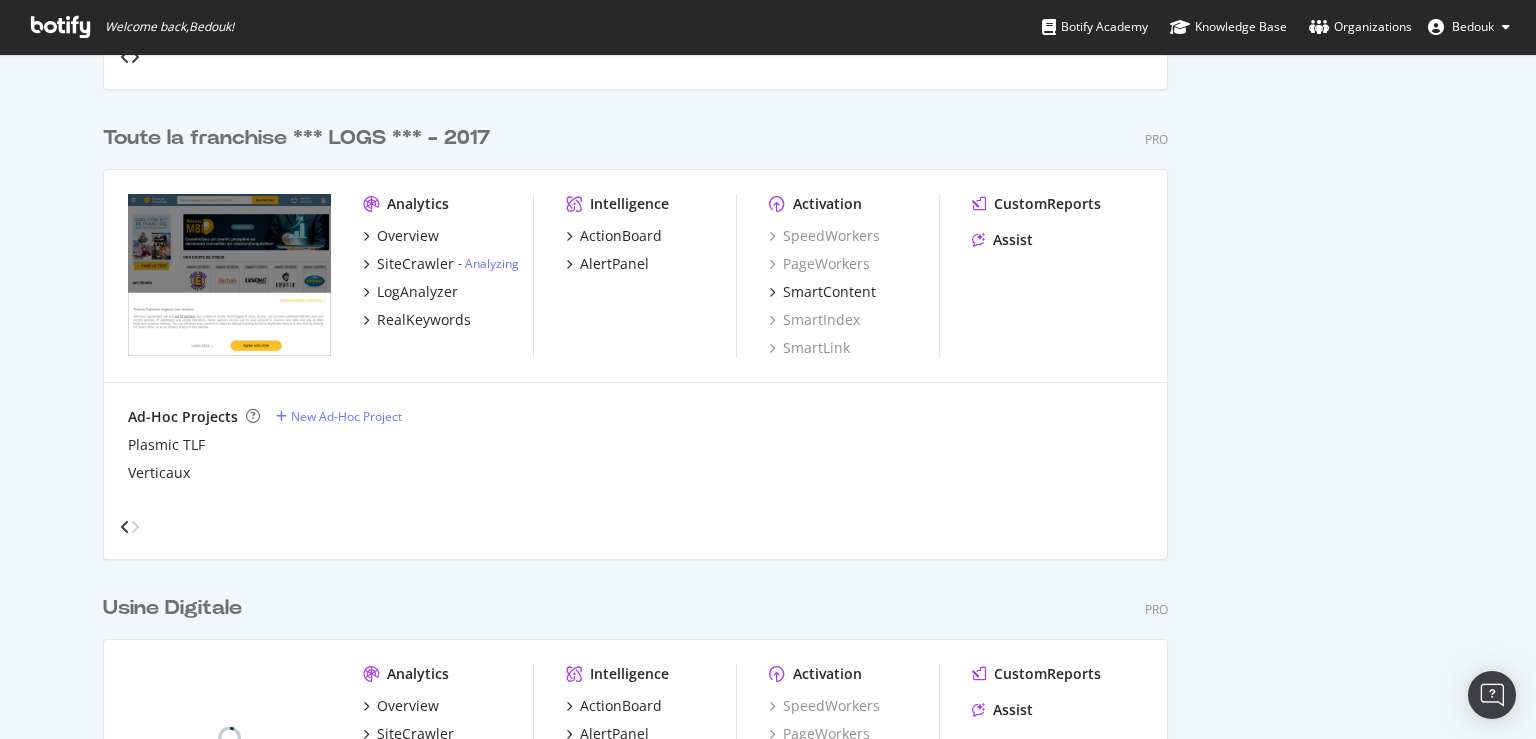 click at bounding box center (135, 527) 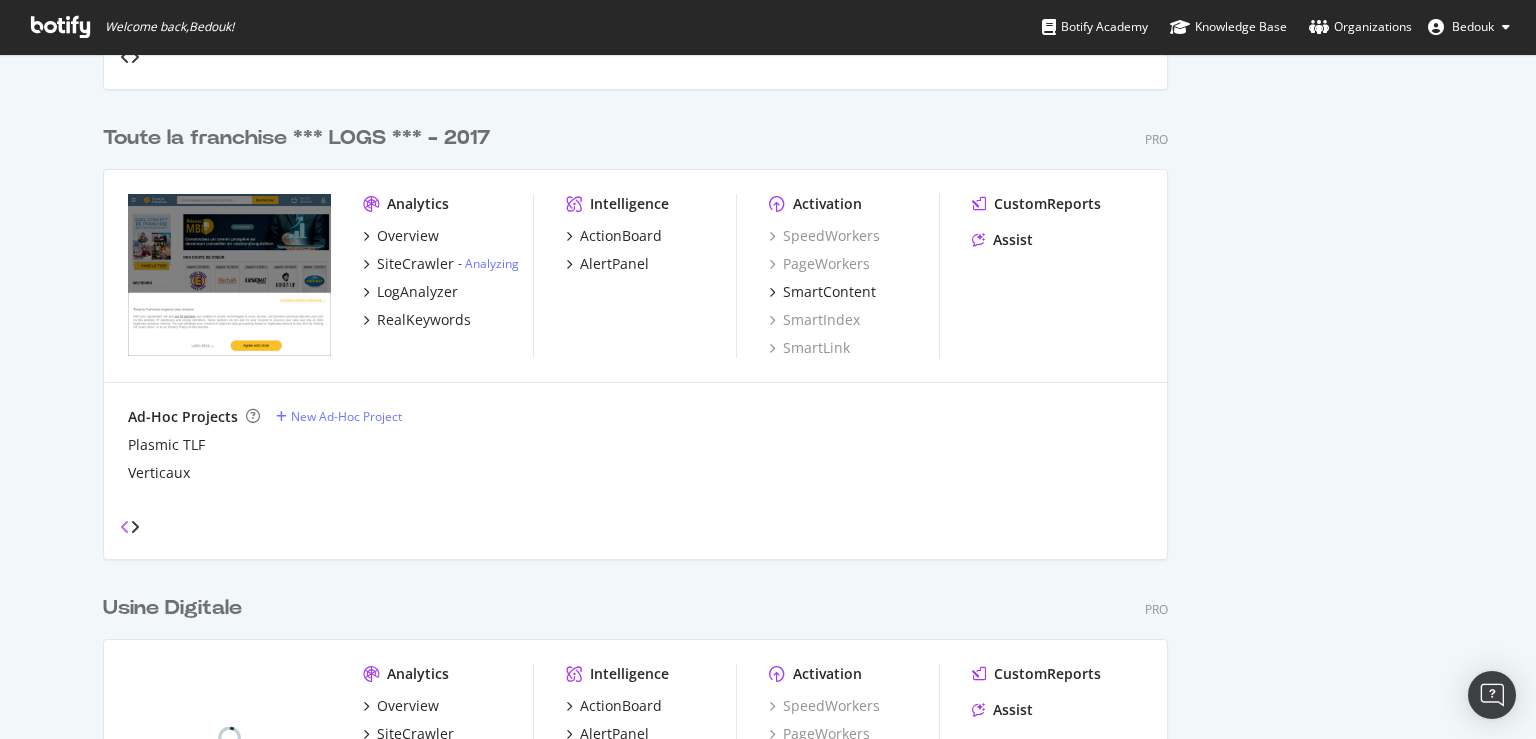 click at bounding box center [125, 527] 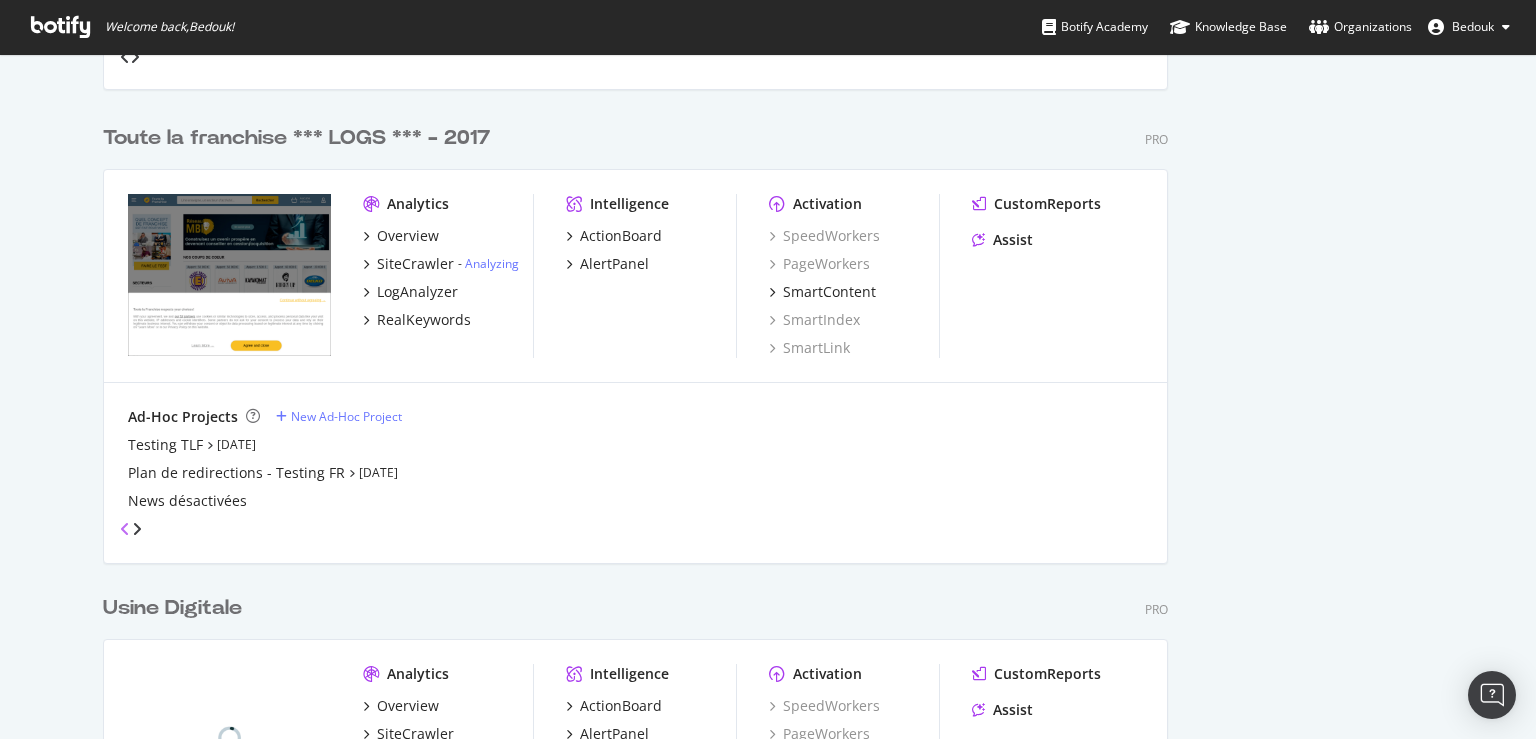 click at bounding box center (125, 529) 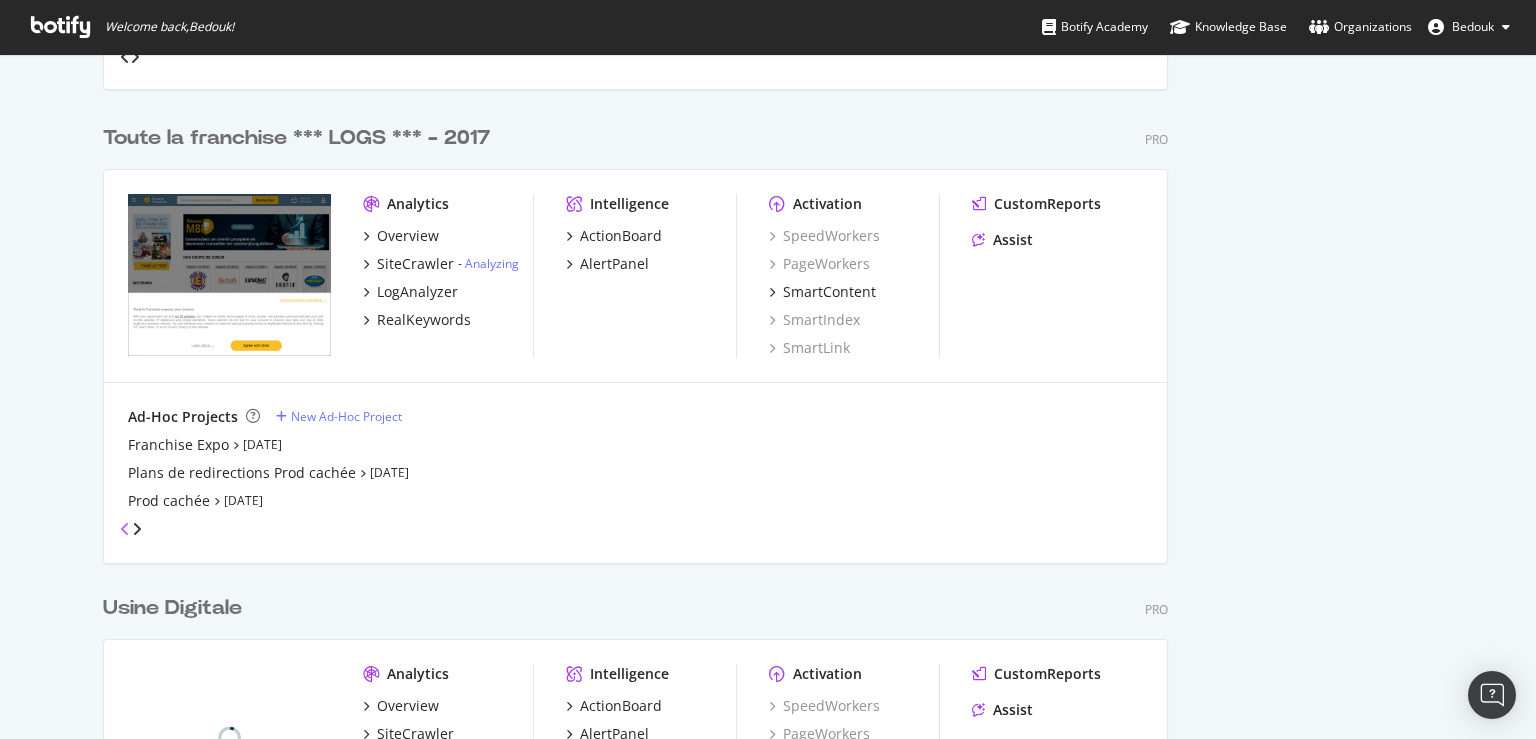 click at bounding box center [125, 529] 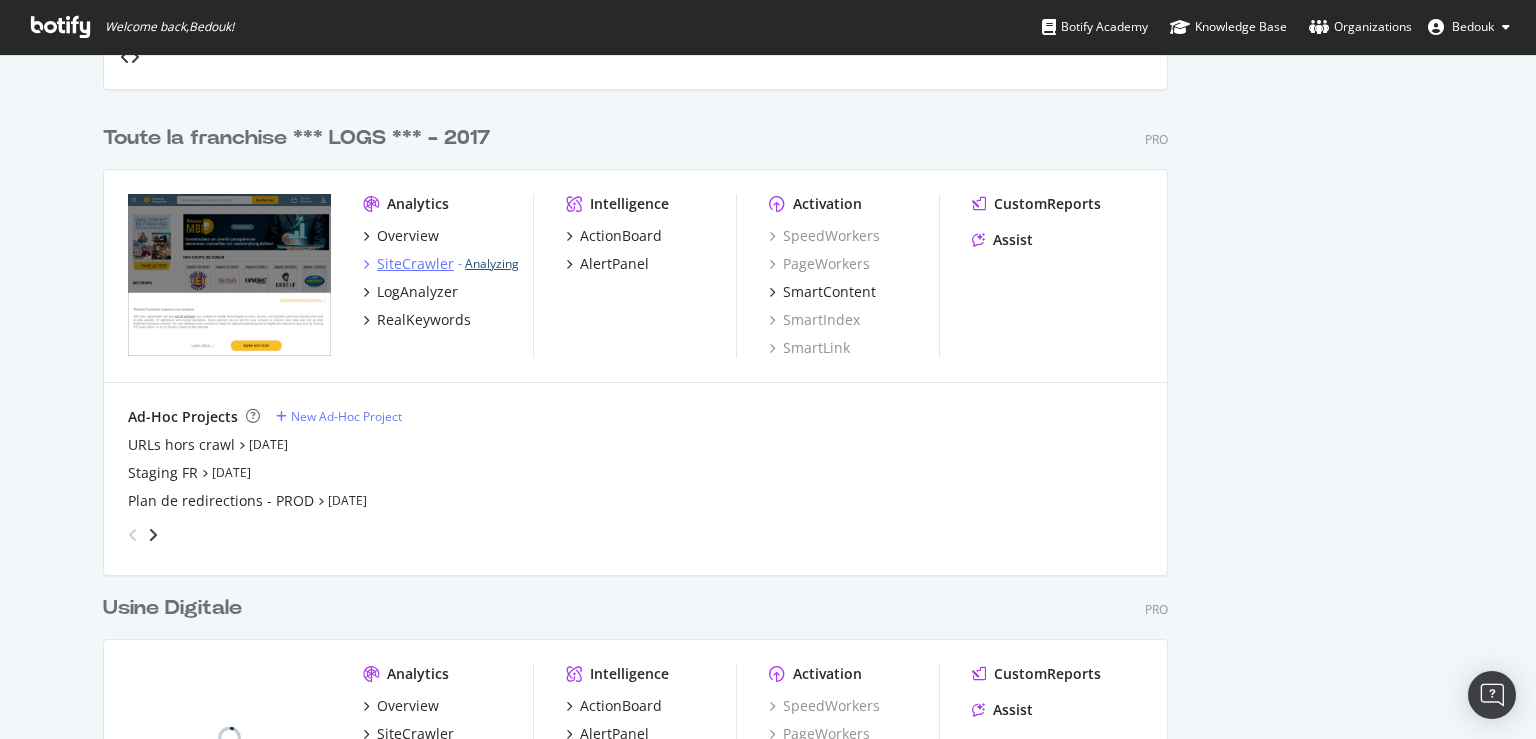click on "Analyzing" at bounding box center [492, 263] 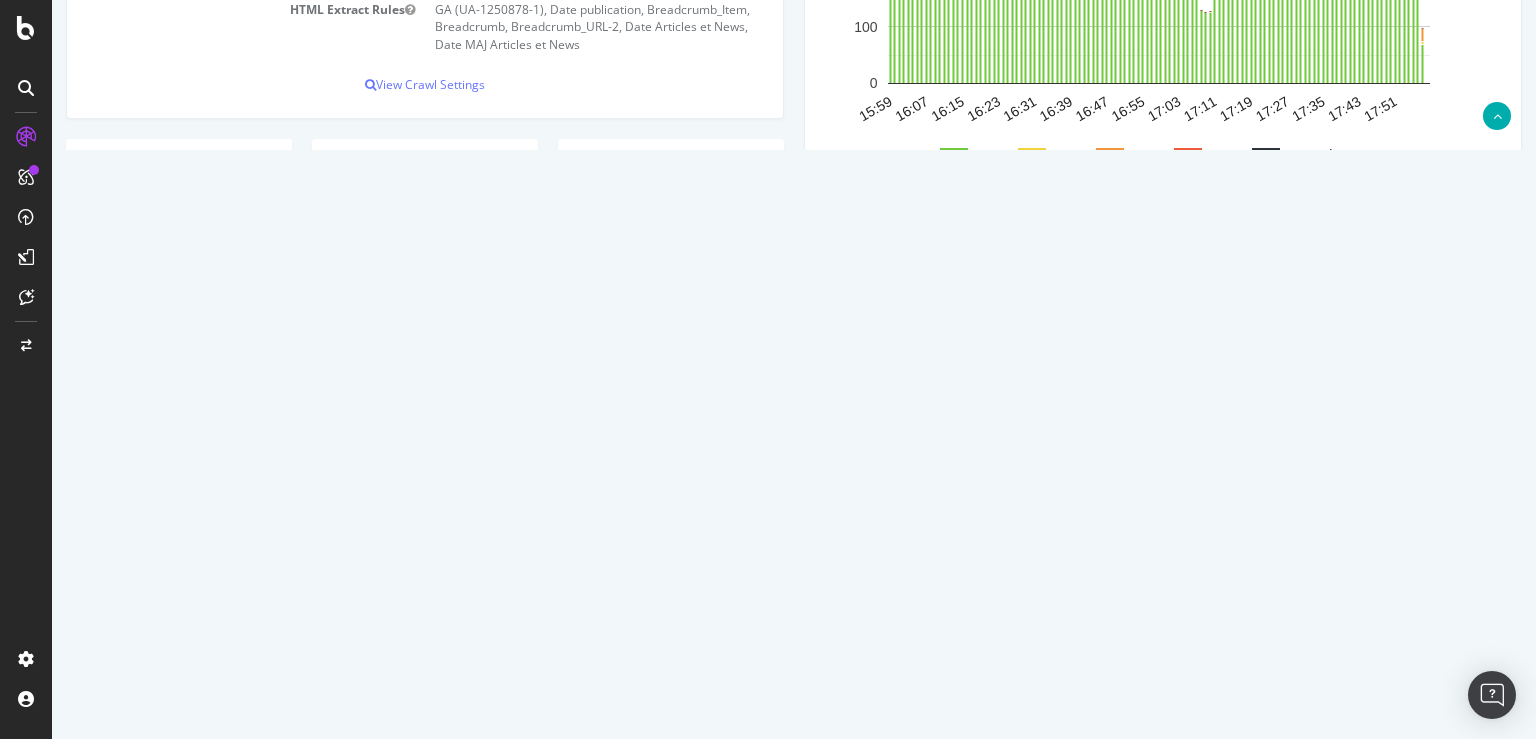 scroll, scrollTop: 0, scrollLeft: 0, axis: both 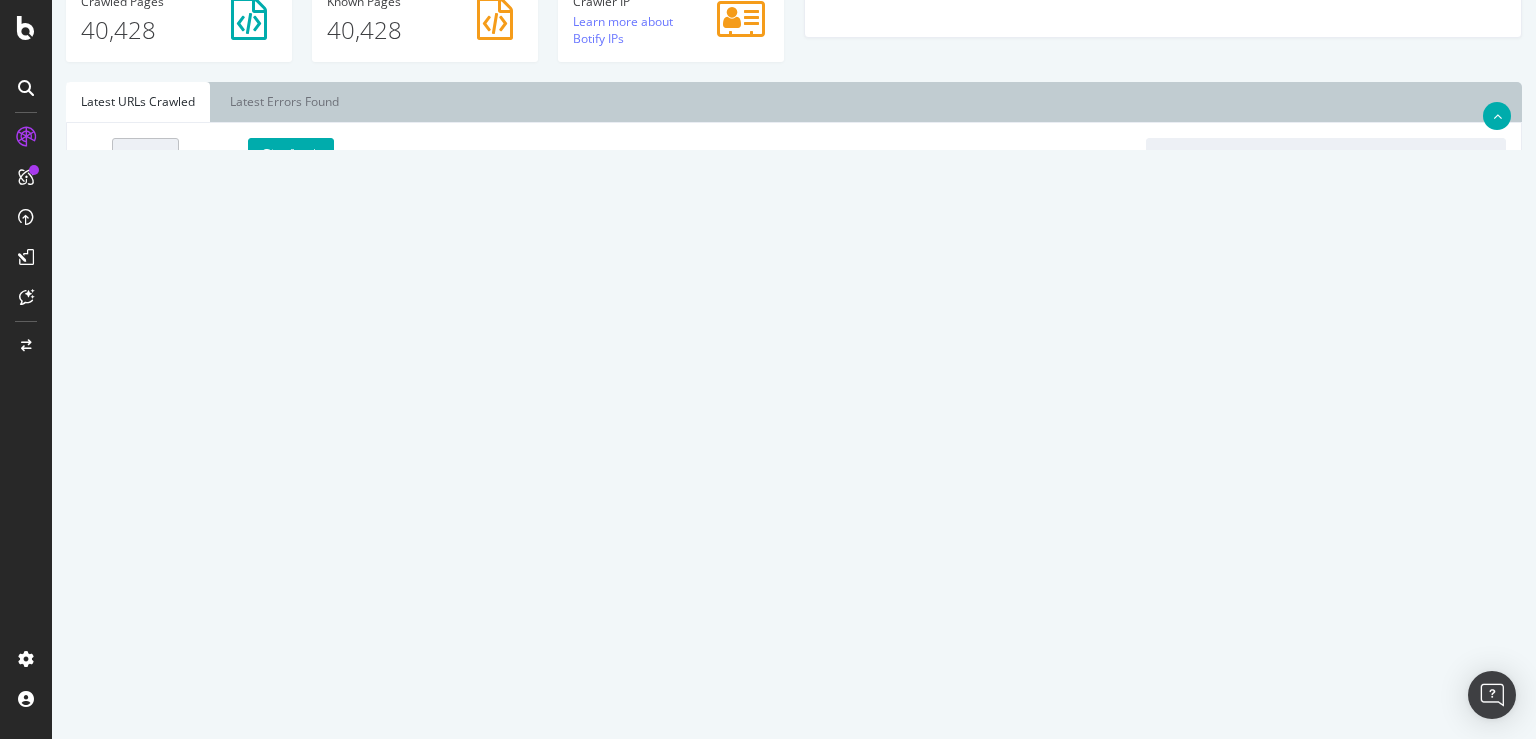 click on "2" at bounding box center (1248, 593) 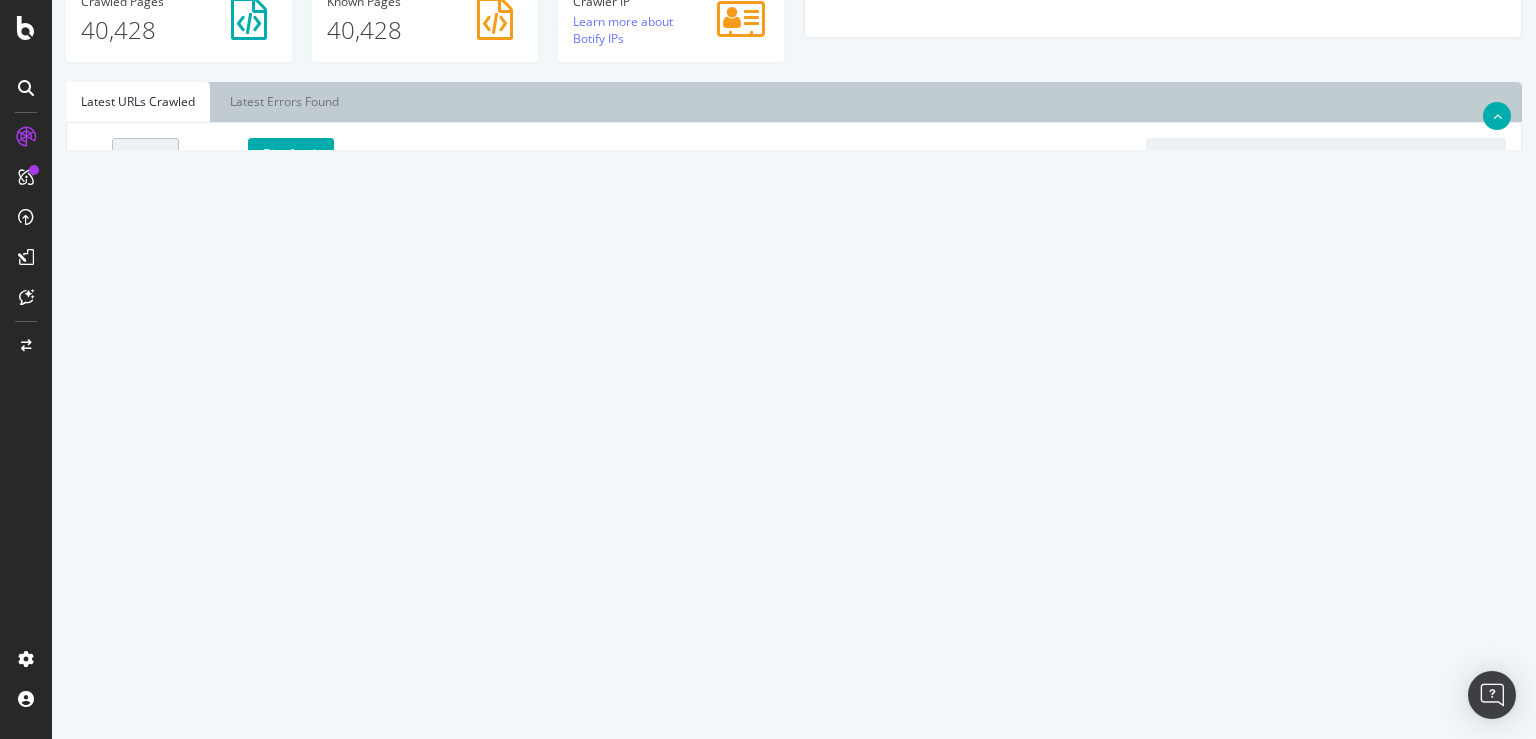 click on "3" at bounding box center (1283, 593) 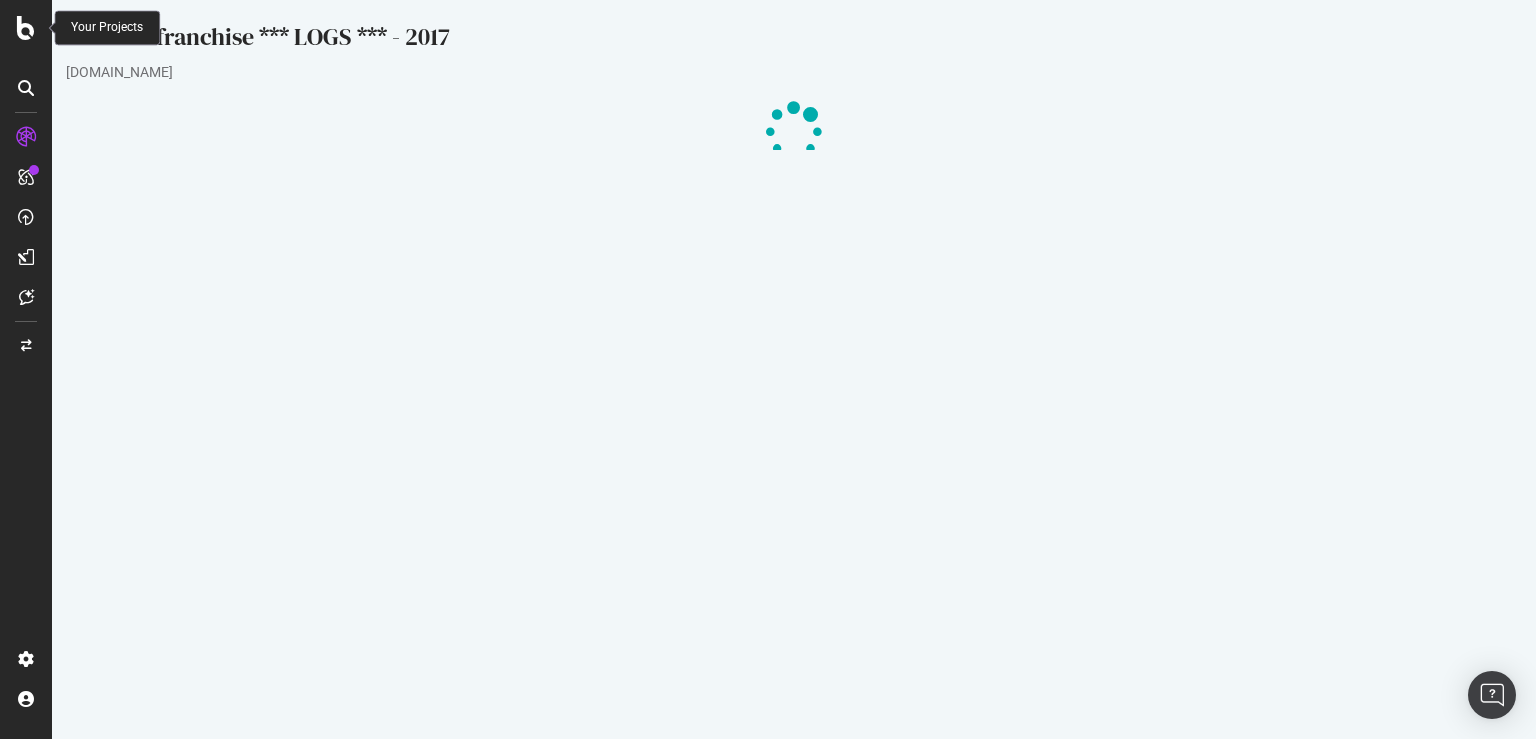 click at bounding box center [26, 28] 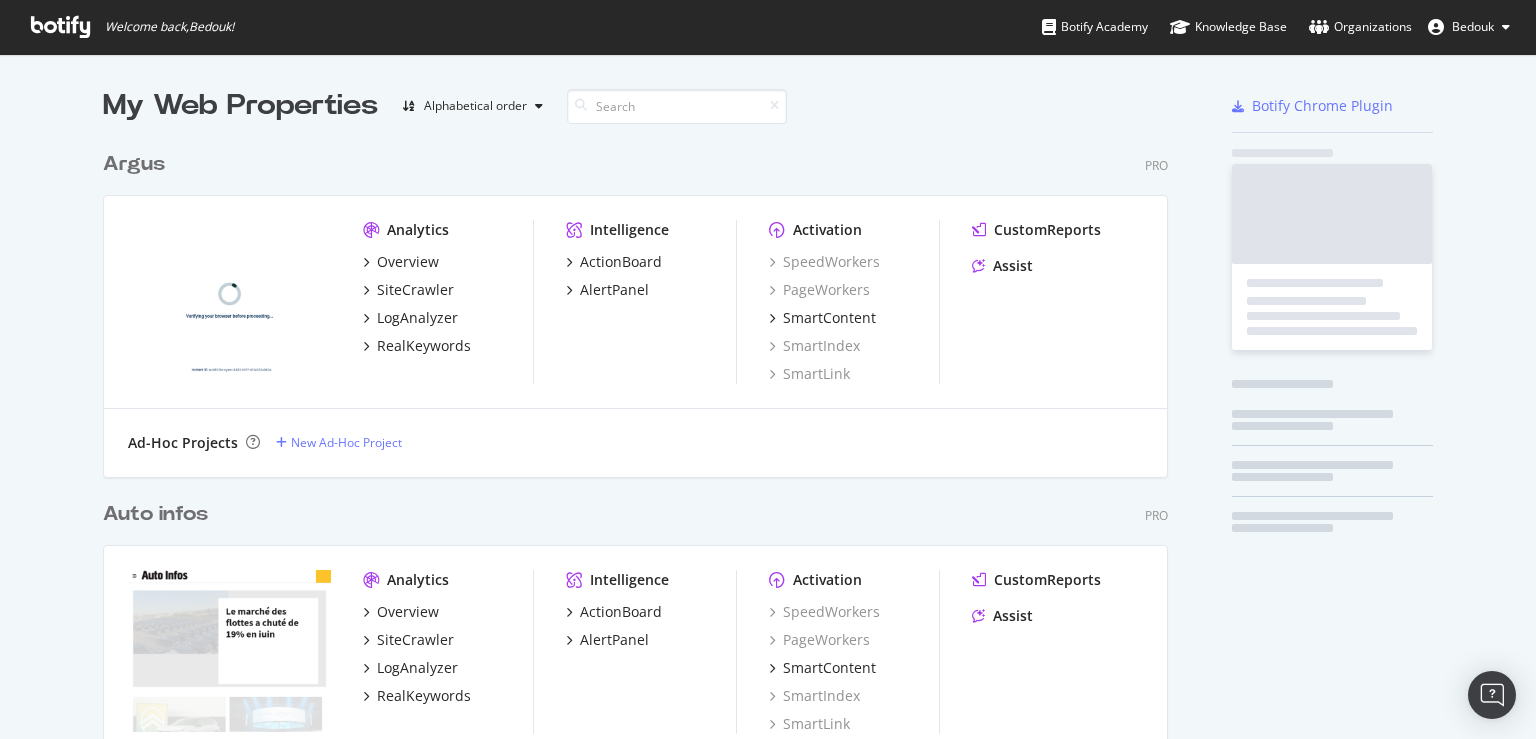 scroll, scrollTop: 18, scrollLeft: 18, axis: both 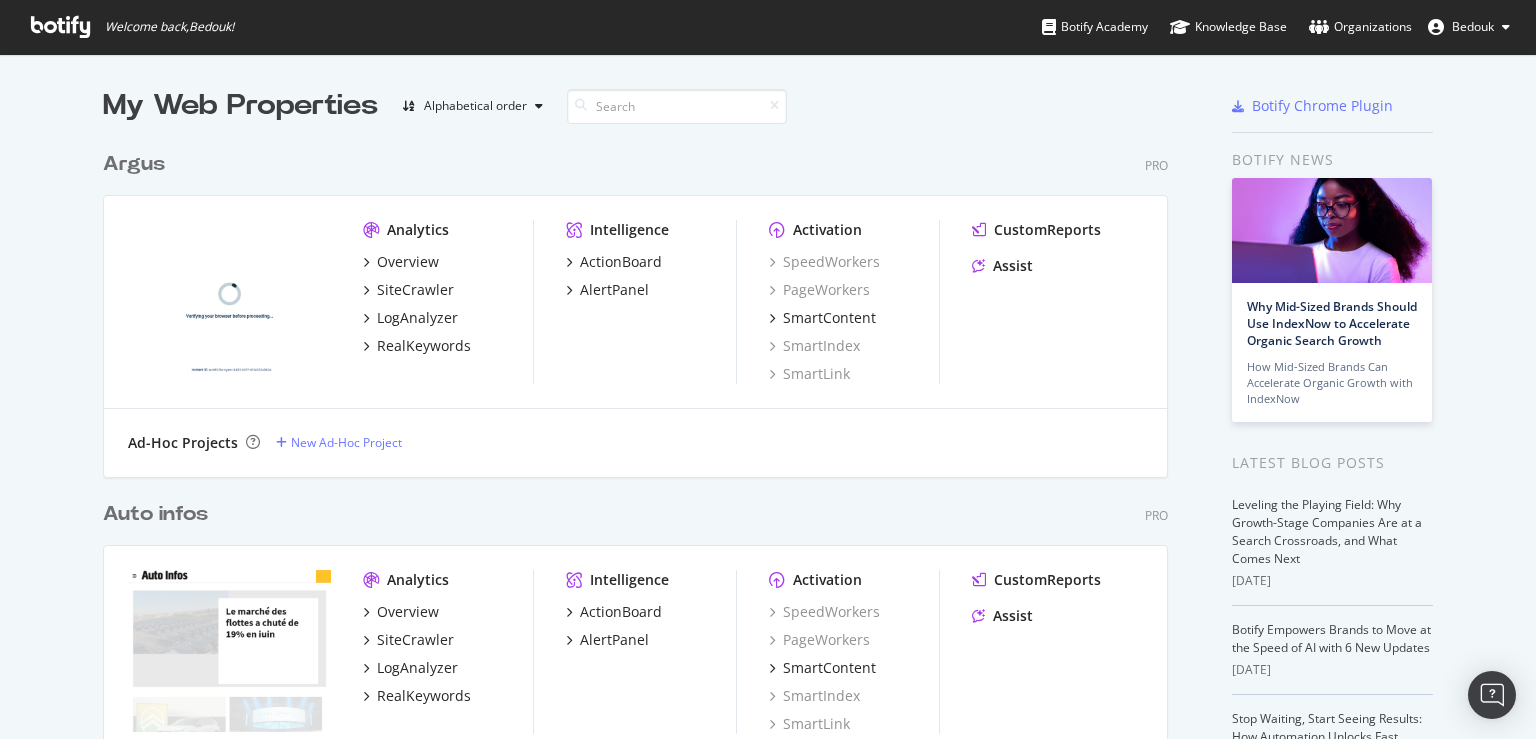 click on "Bedouk" at bounding box center [1469, 27] 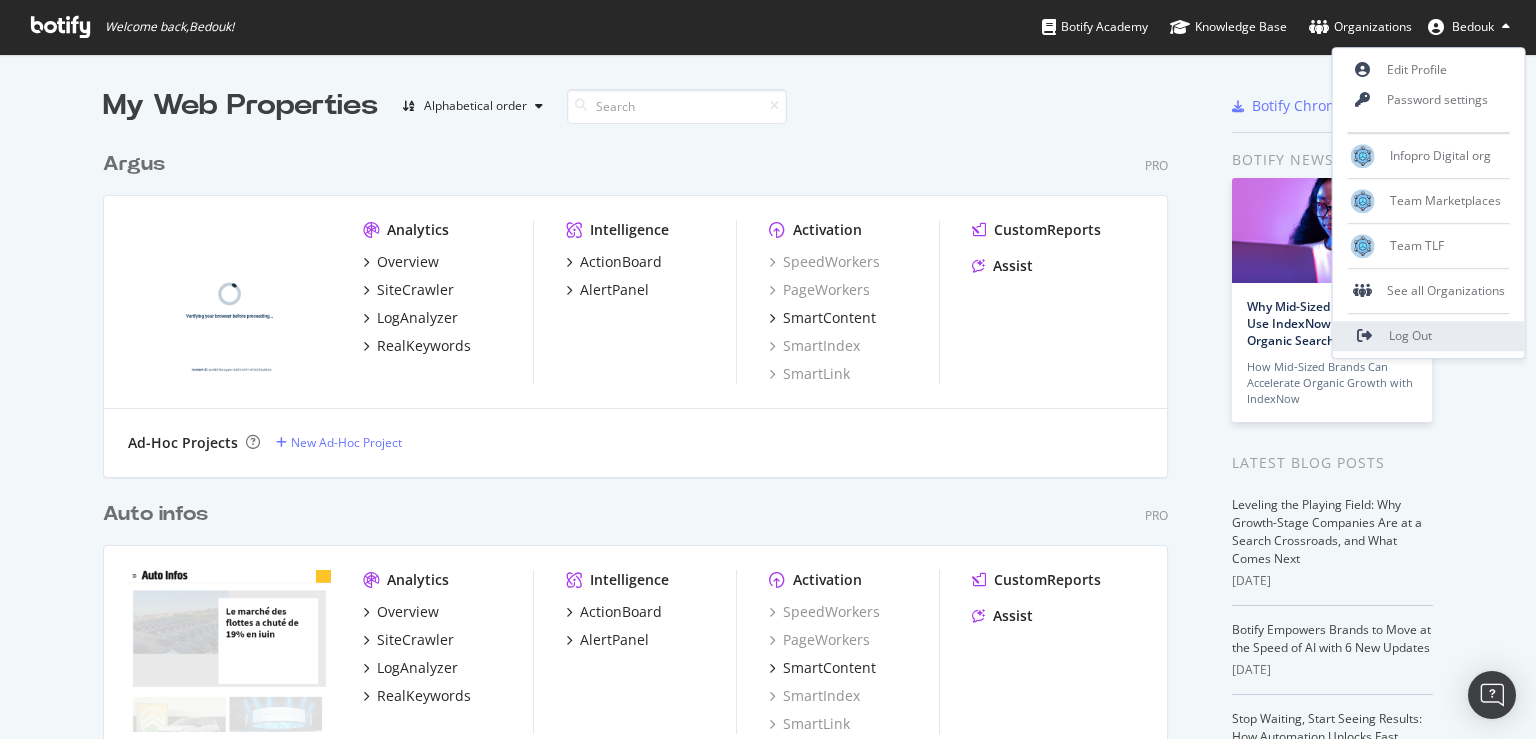 click on "Log Out" at bounding box center [1429, 336] 